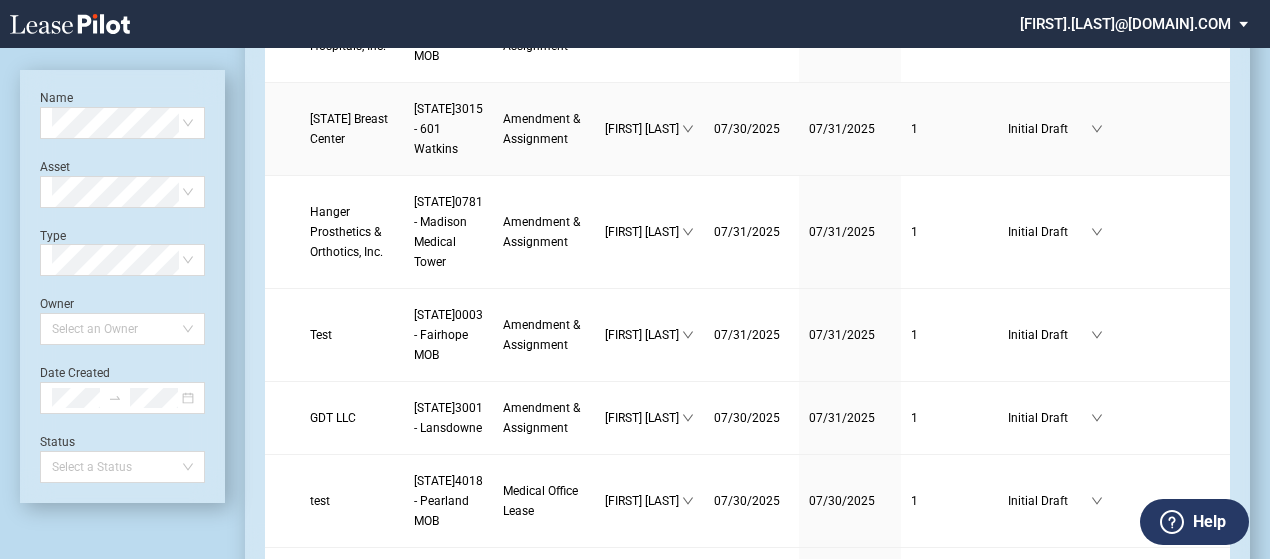 scroll, scrollTop: 491, scrollLeft: 0, axis: vertical 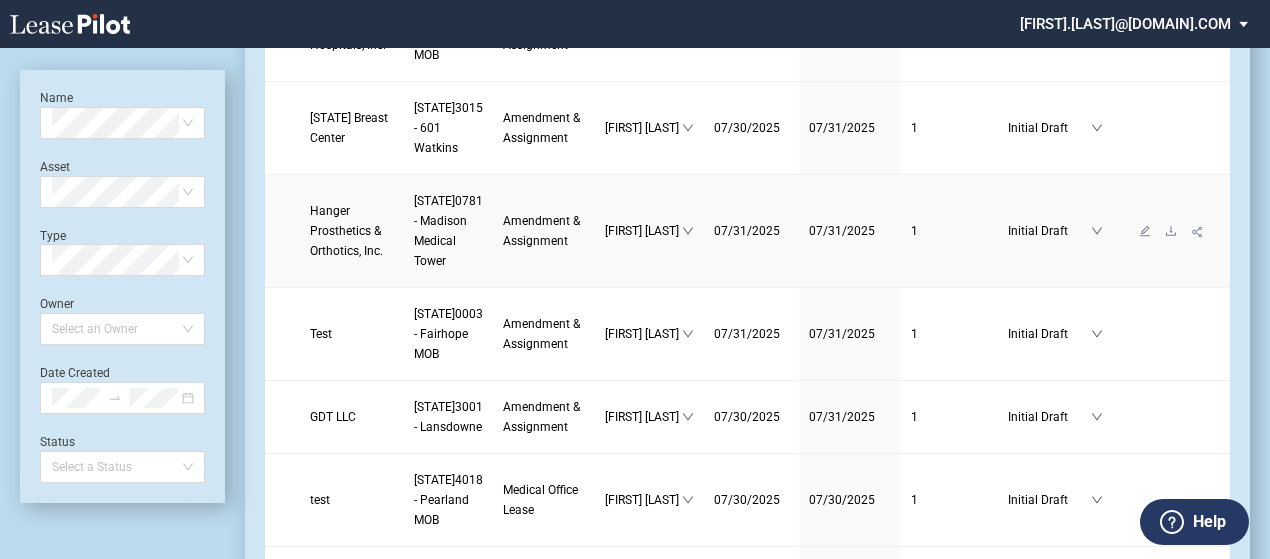 click on "Hanger Prosthetics & Orthotics, Inc." at bounding box center (346, 231) 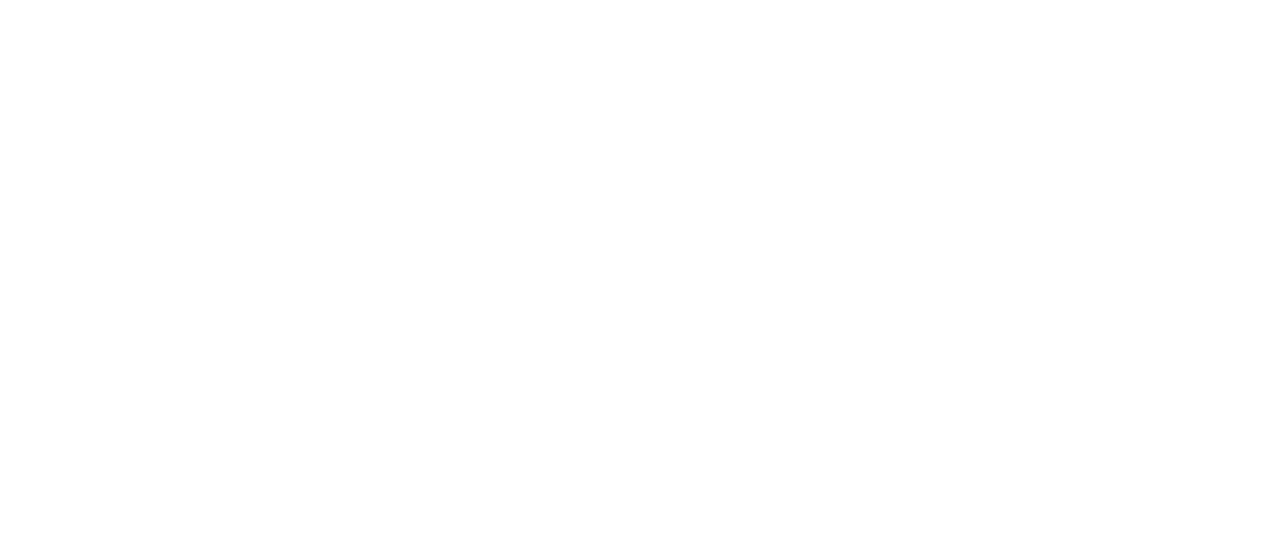 scroll, scrollTop: 0, scrollLeft: 0, axis: both 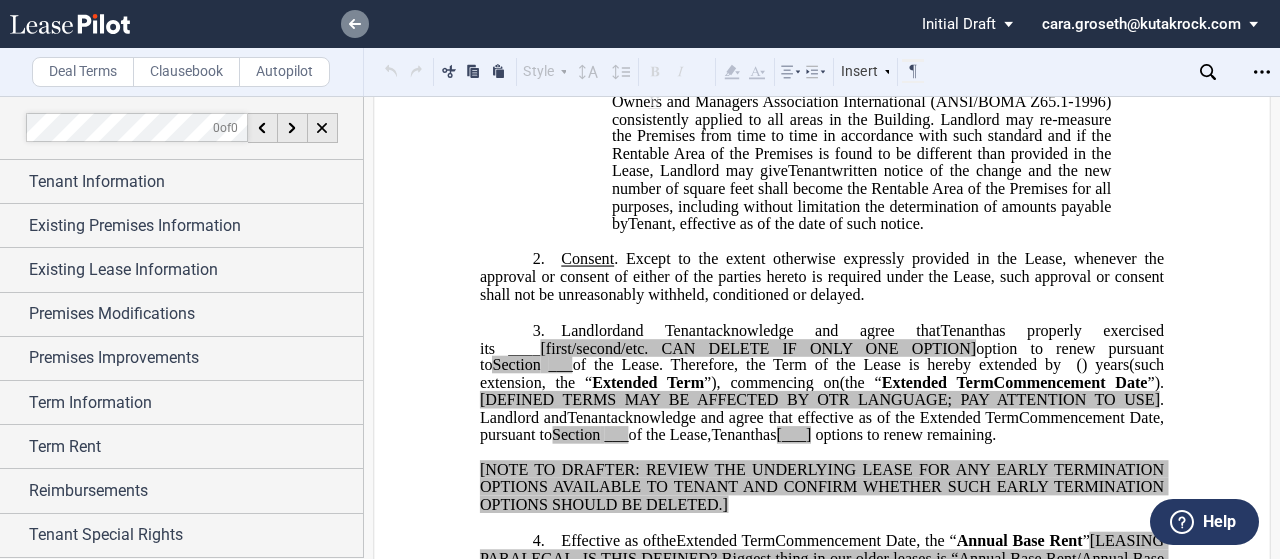 click 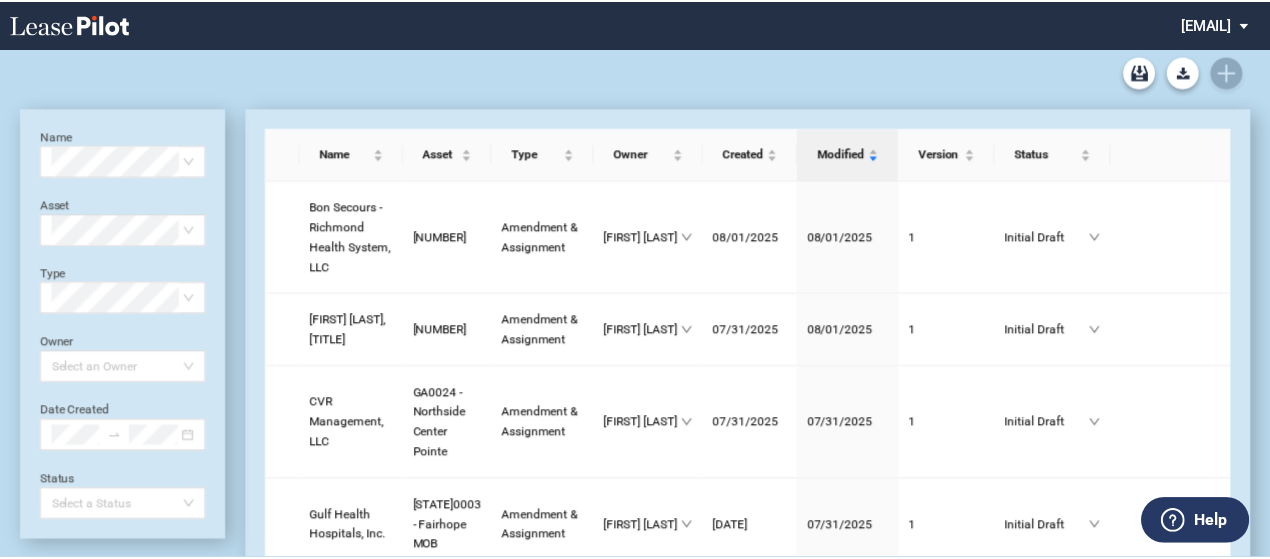 scroll, scrollTop: 0, scrollLeft: 0, axis: both 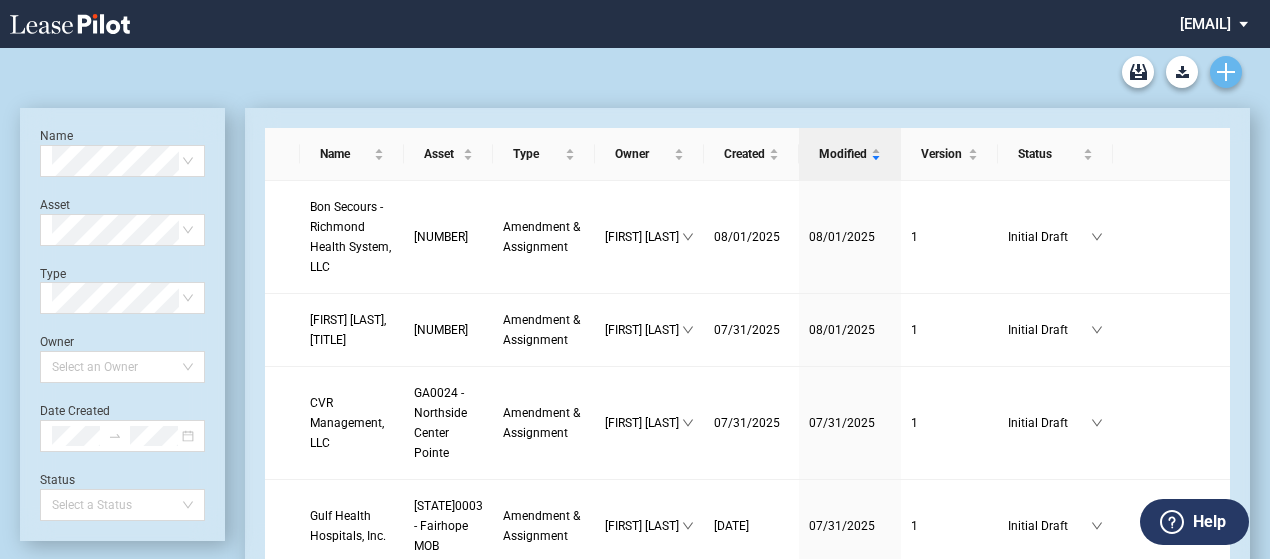 click 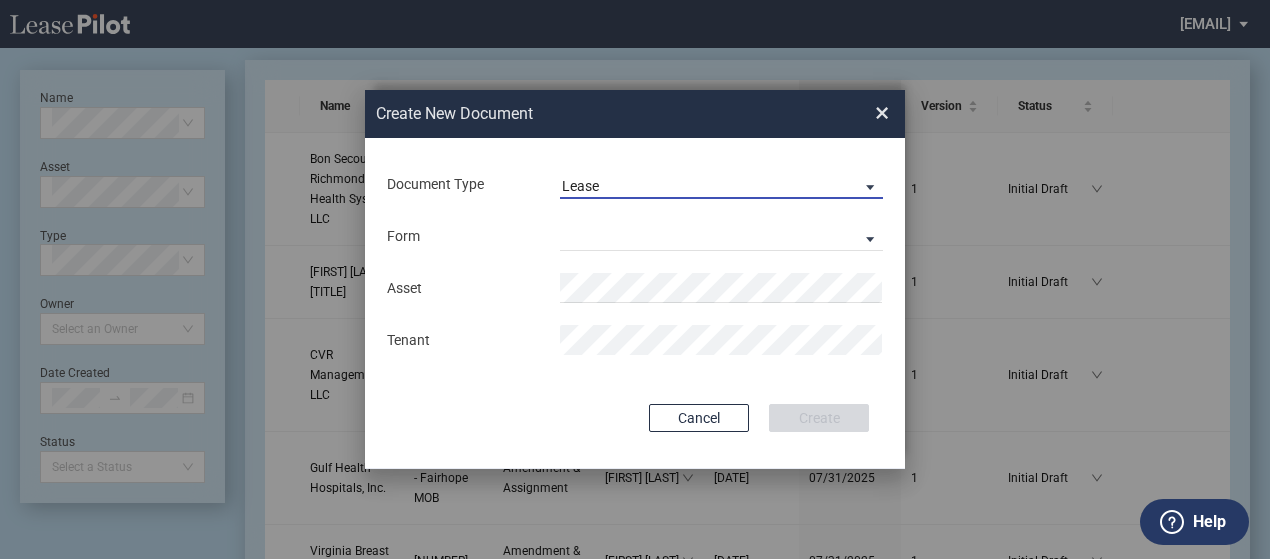 click on "Lease" at bounding box center [705, 187] 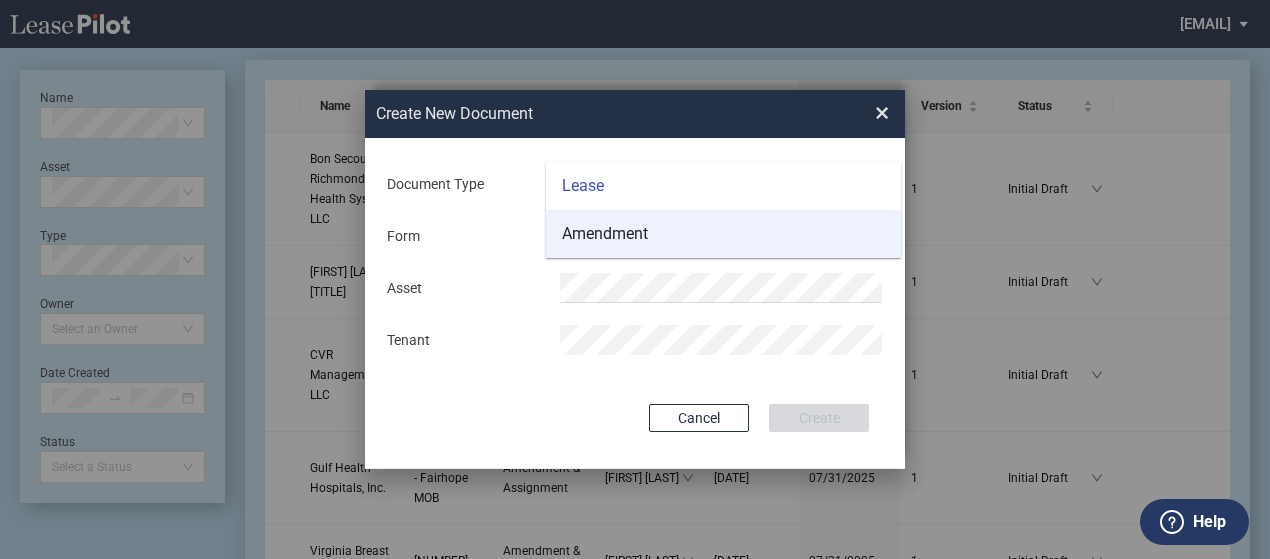 click on "Amendment" at bounding box center (723, 234) 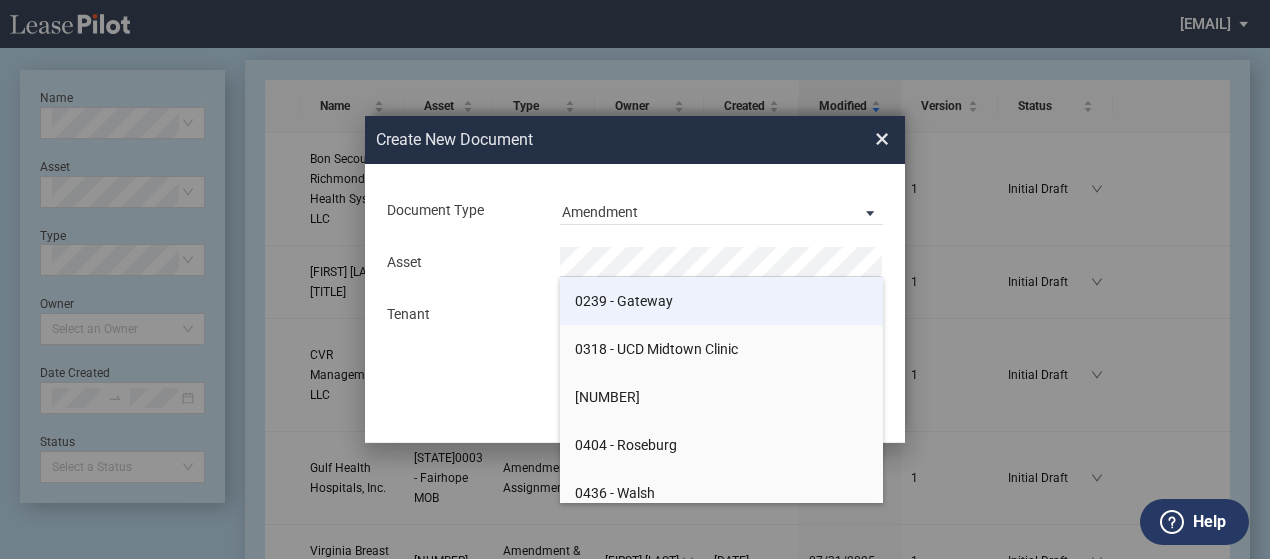 click on "0239 - Gateway" at bounding box center (721, 301) 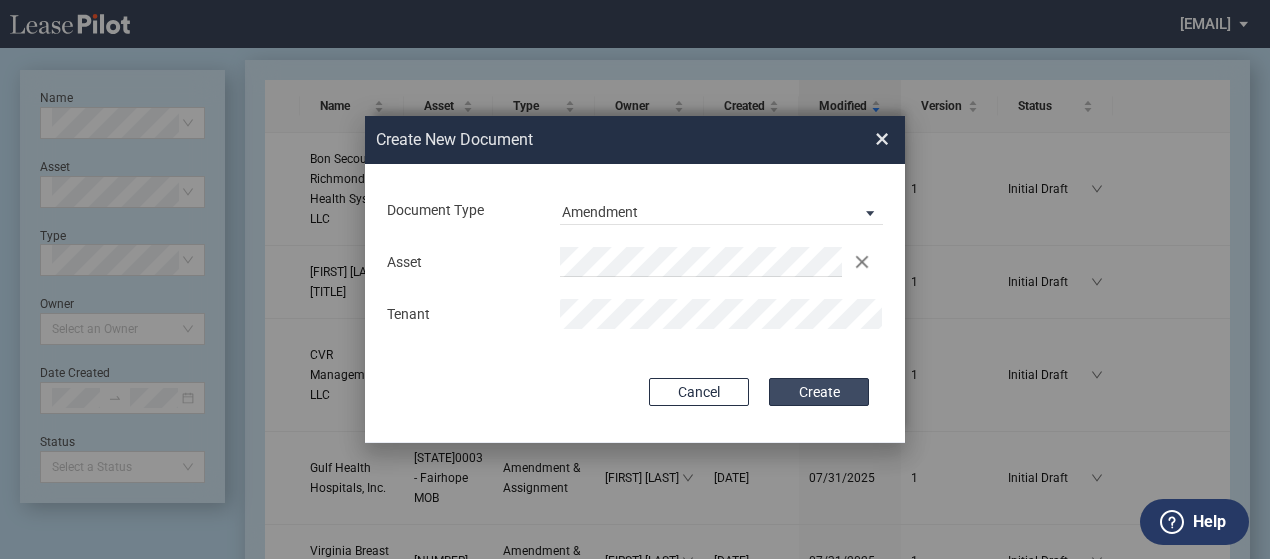 click on "Create" at bounding box center [819, 392] 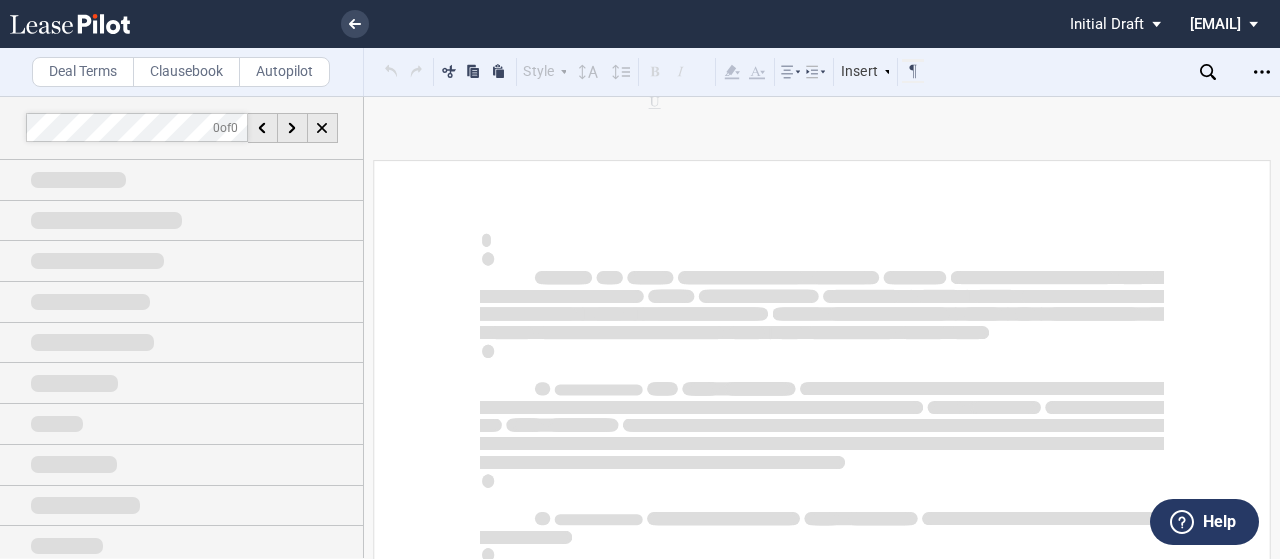 scroll, scrollTop: 0, scrollLeft: 0, axis: both 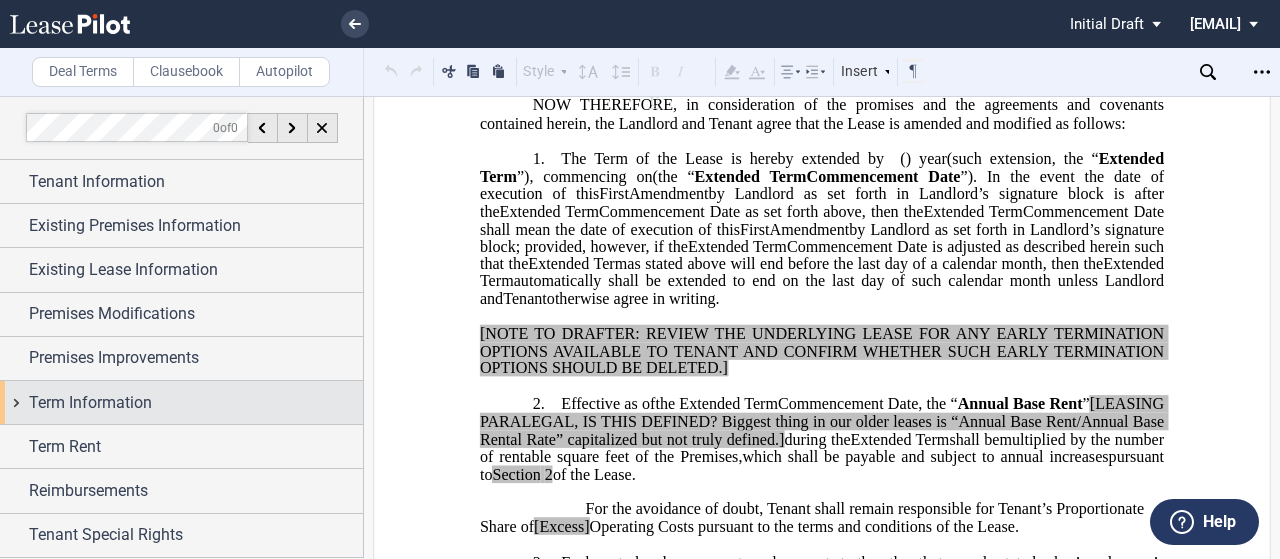 click on "Term Information" at bounding box center [181, 402] 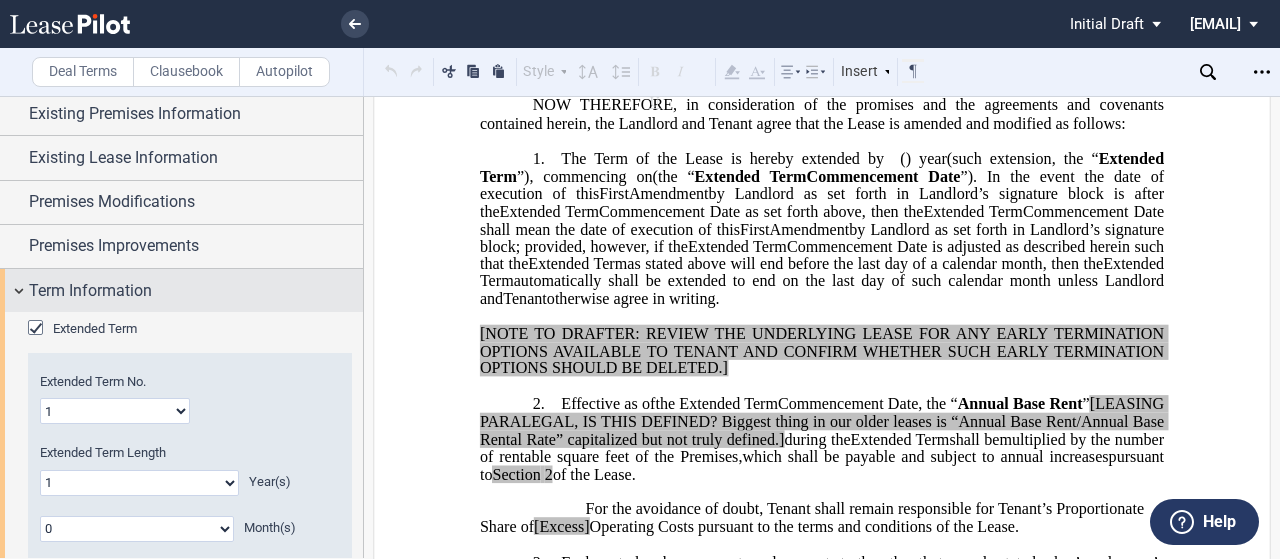 scroll, scrollTop: 0, scrollLeft: 0, axis: both 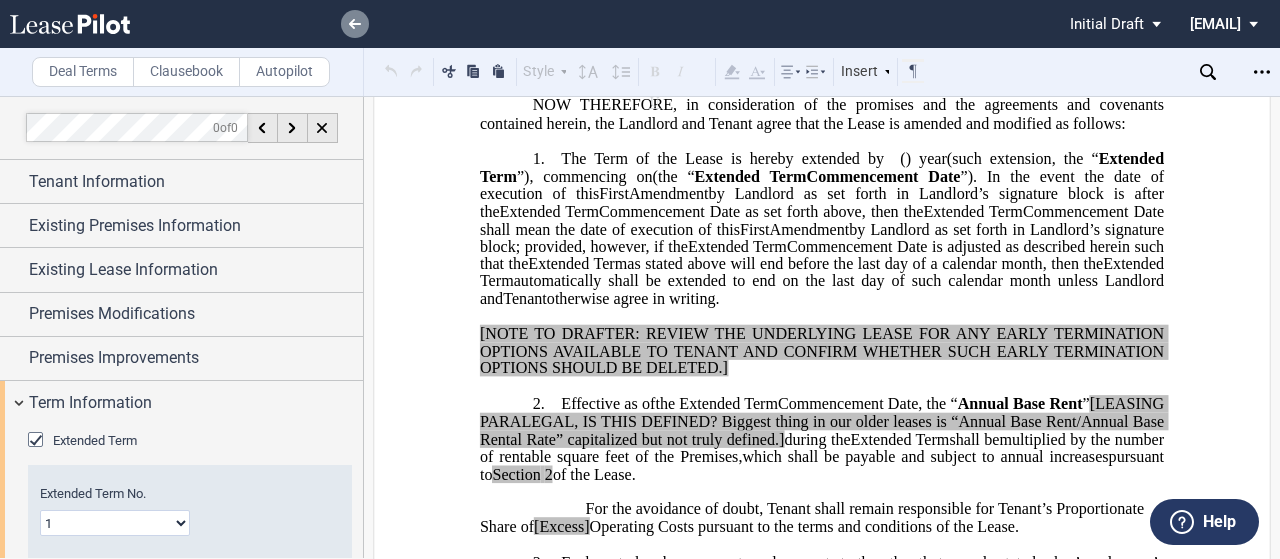 click at bounding box center (355, 24) 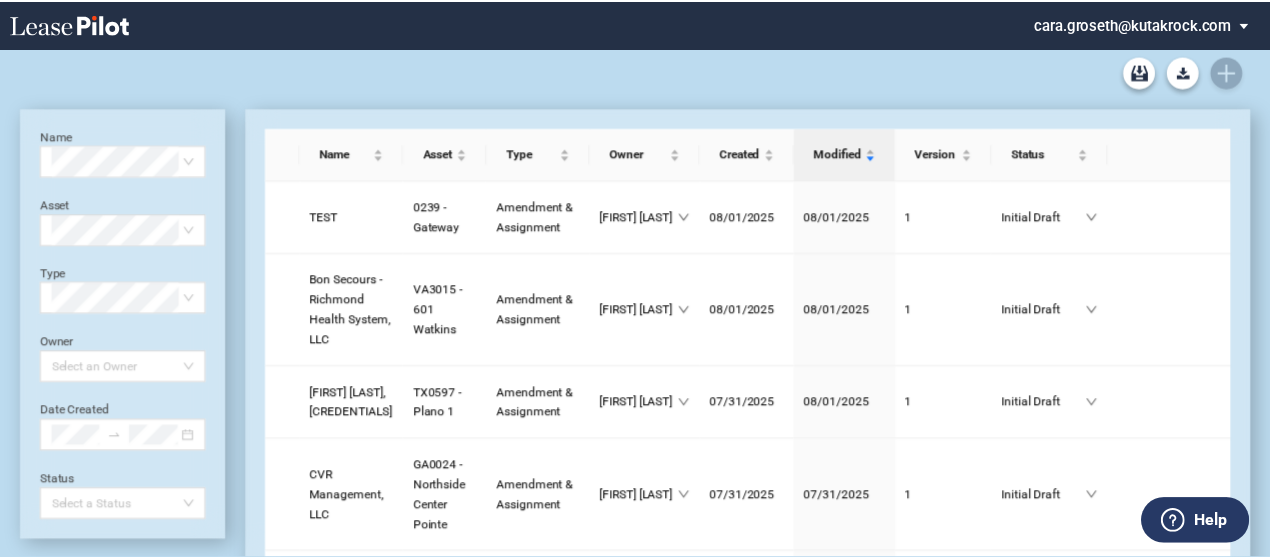 scroll, scrollTop: 0, scrollLeft: 0, axis: both 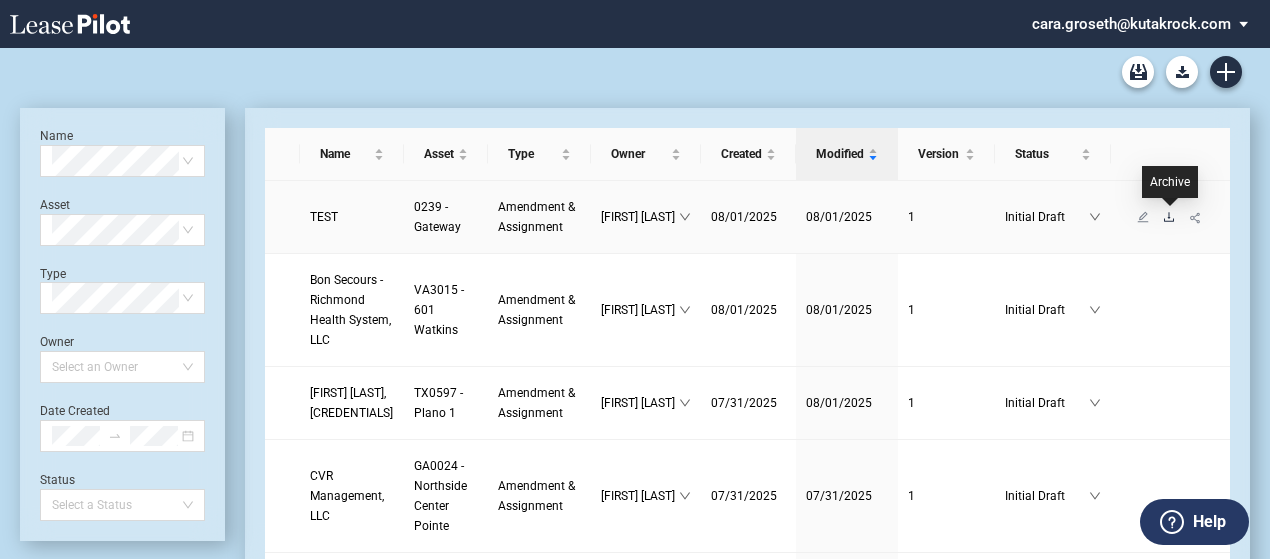 click 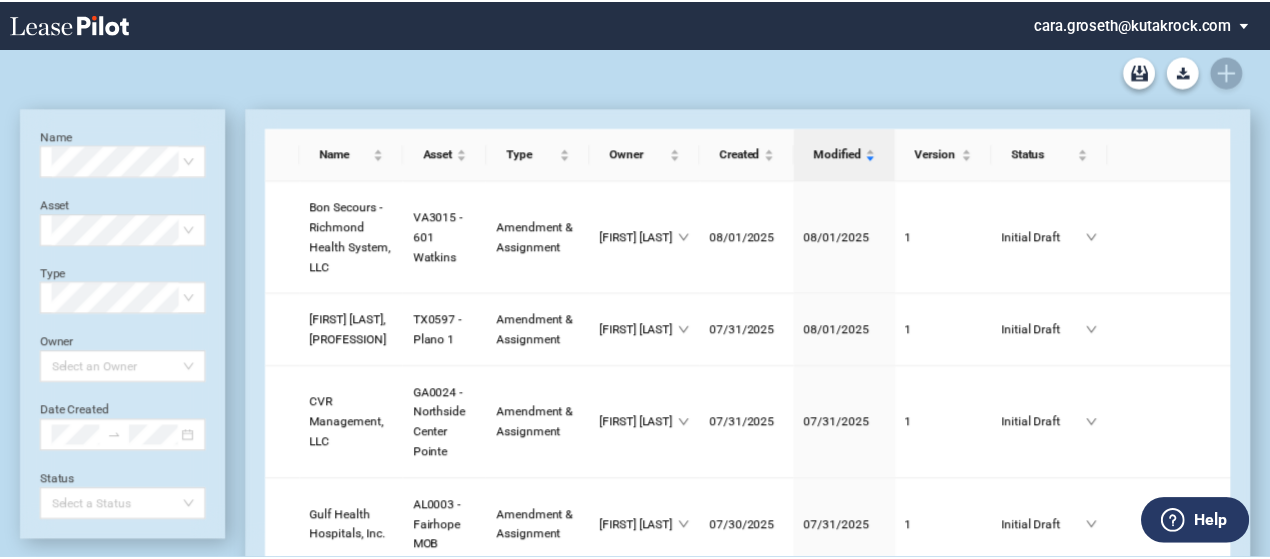 scroll, scrollTop: 0, scrollLeft: 0, axis: both 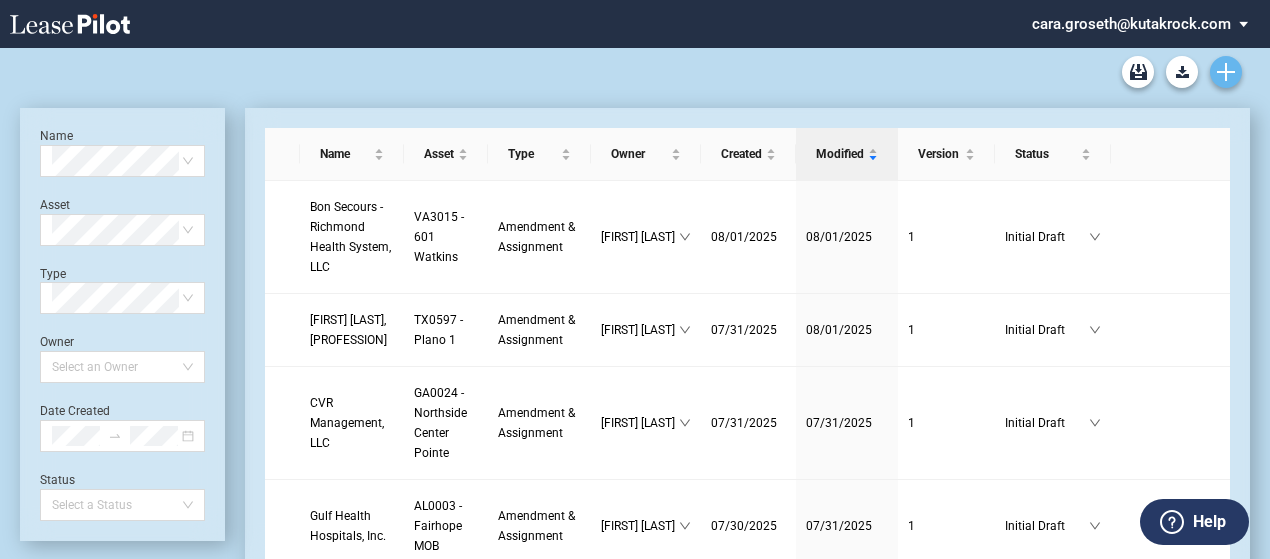 click 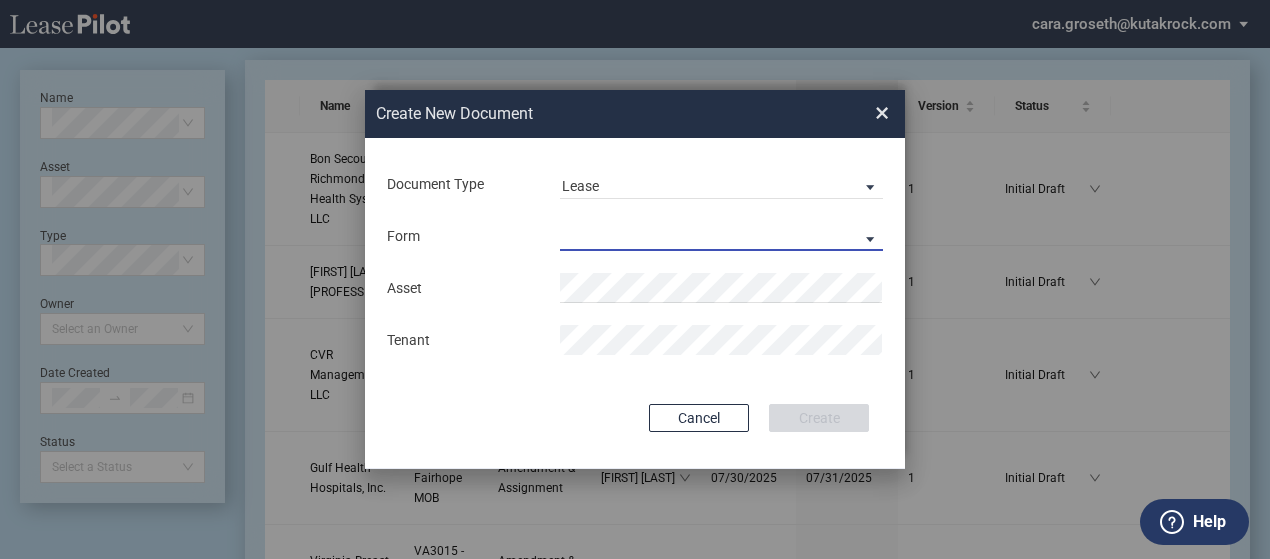 click on "Medical Office Lease
Scottsdale Lease
Louisville Lease
1370 Medical Place Lease
Medical City Lease
HCA Lease
Seattle Lease
Nordstrom Tower Lease" at bounding box center (721, 236) 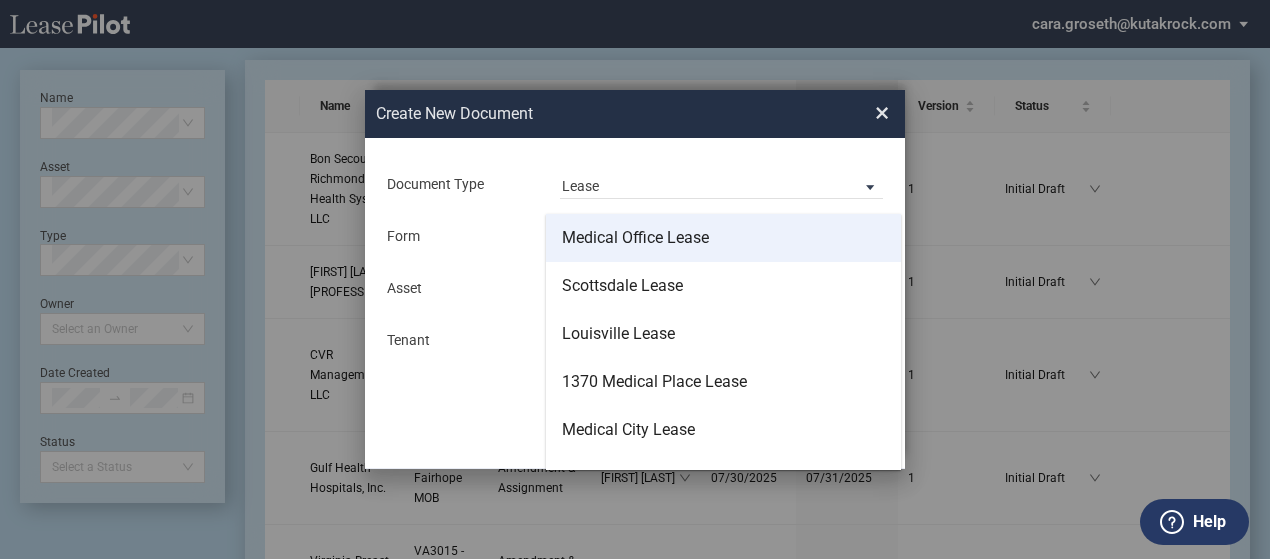 click on "Medical Office Lease" at bounding box center (723, 238) 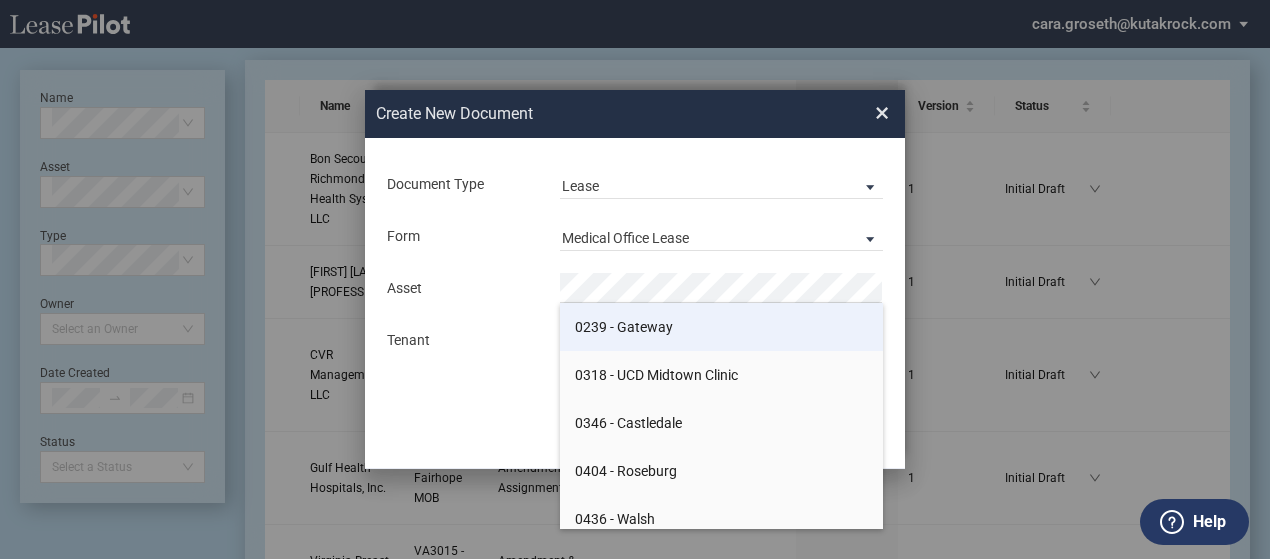 click on "0239 - Gateway" at bounding box center (721, 327) 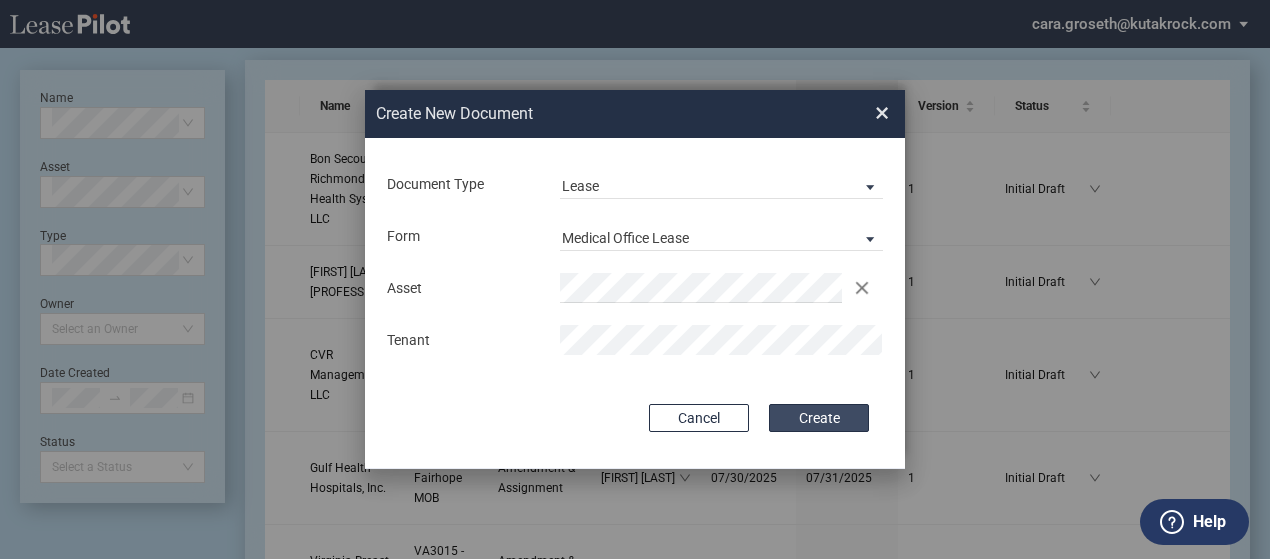 click on "Create" at bounding box center [819, 418] 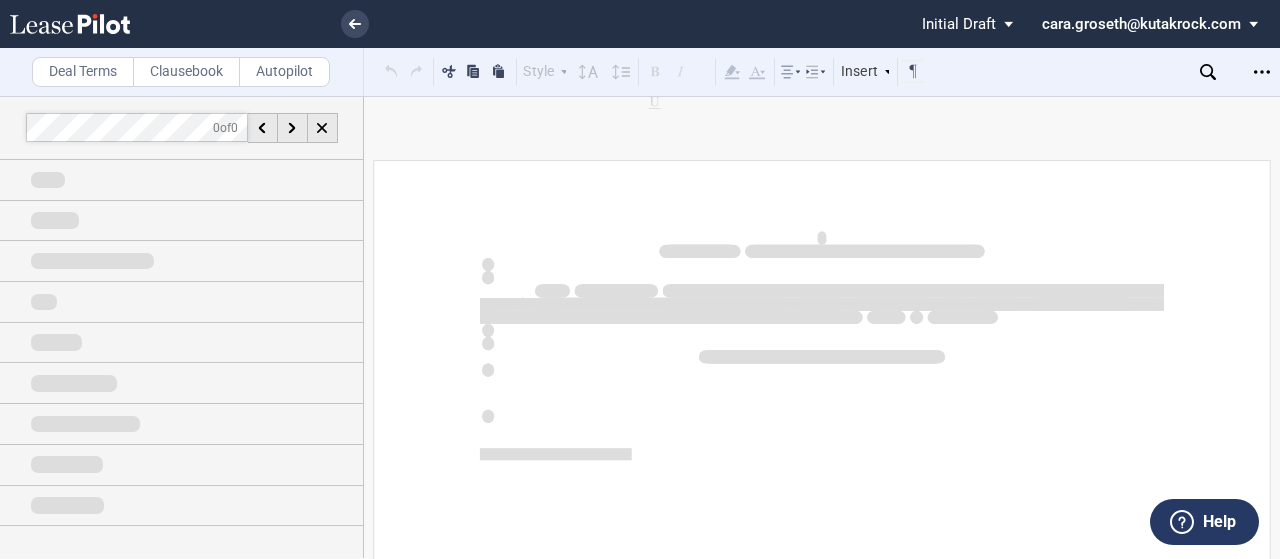 scroll, scrollTop: 0, scrollLeft: 0, axis: both 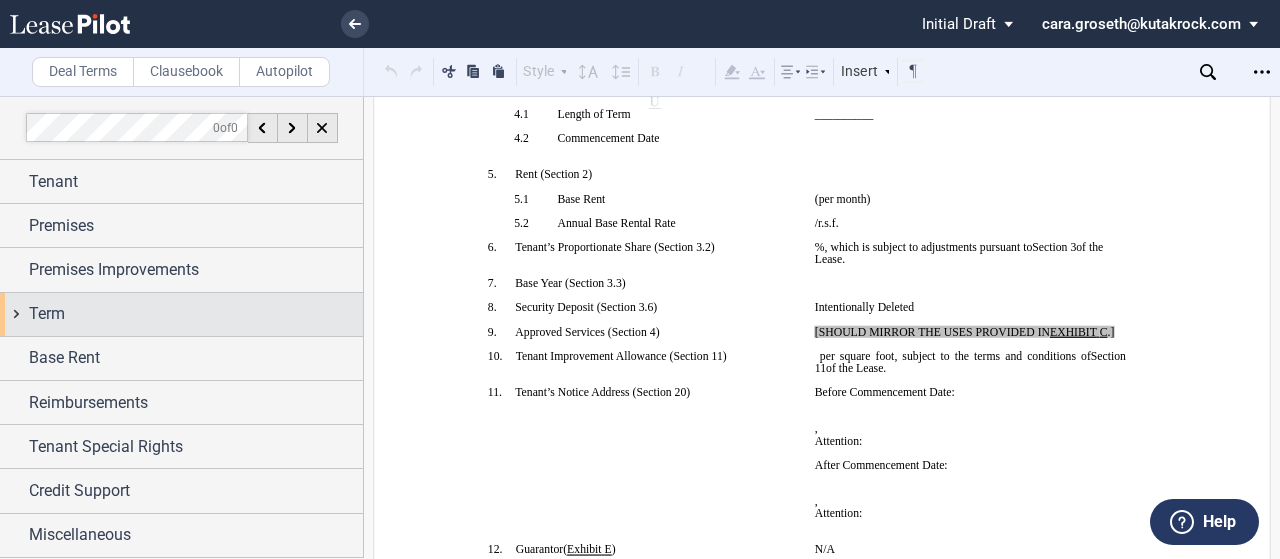 click on "Term" at bounding box center [181, 314] 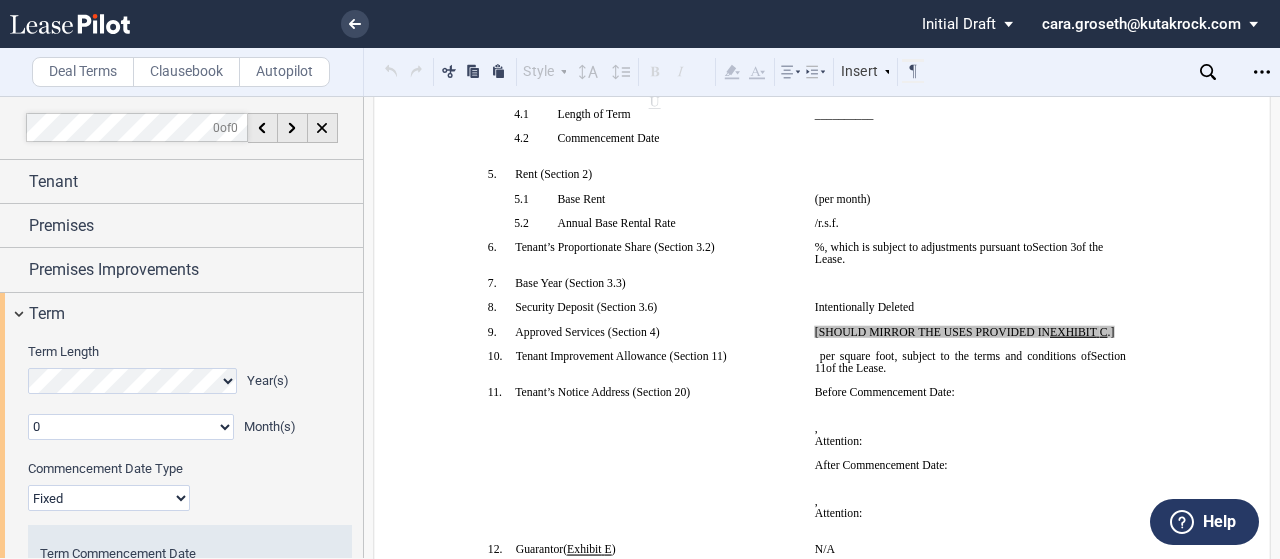 scroll, scrollTop: 235, scrollLeft: 0, axis: vertical 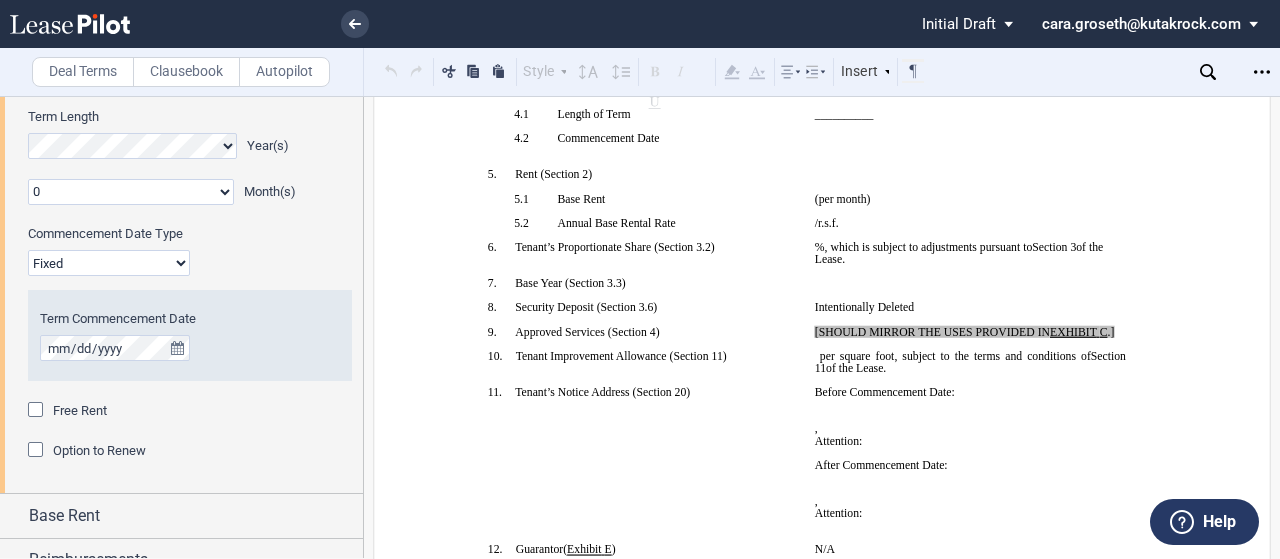 click on "Fixed
Floating" at bounding box center [109, 263] 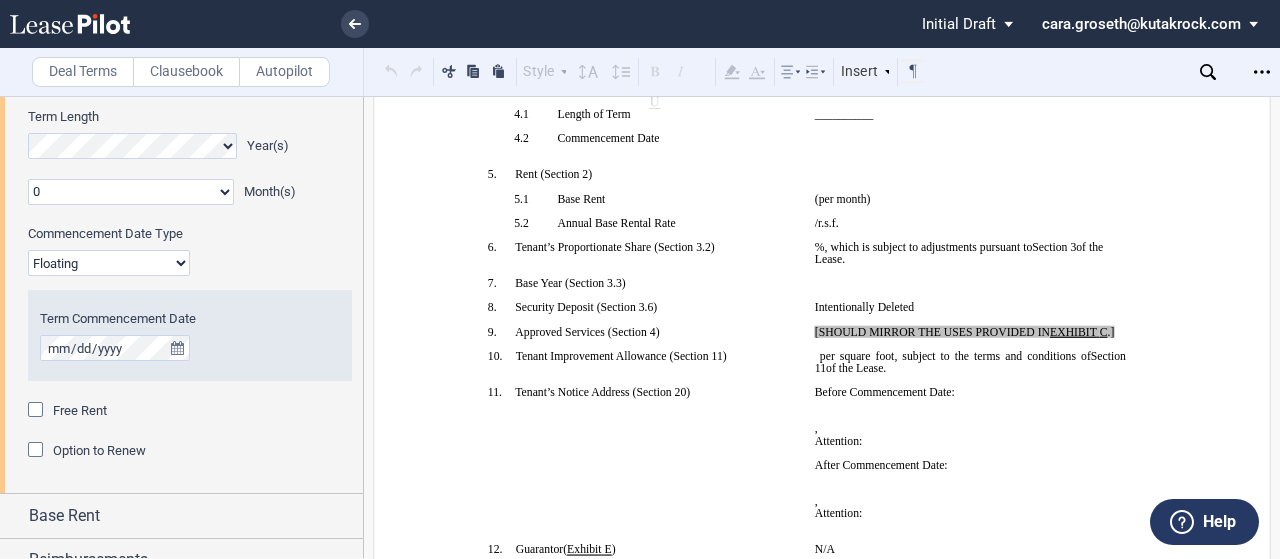 click on "Fixed
Floating" at bounding box center [109, 263] 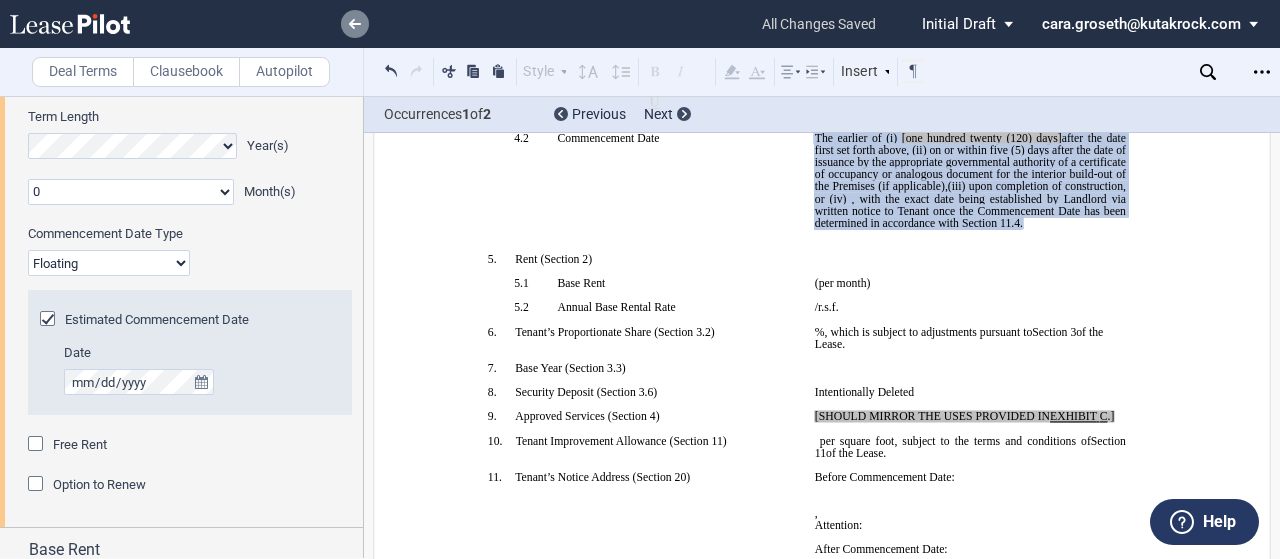 click at bounding box center (355, 24) 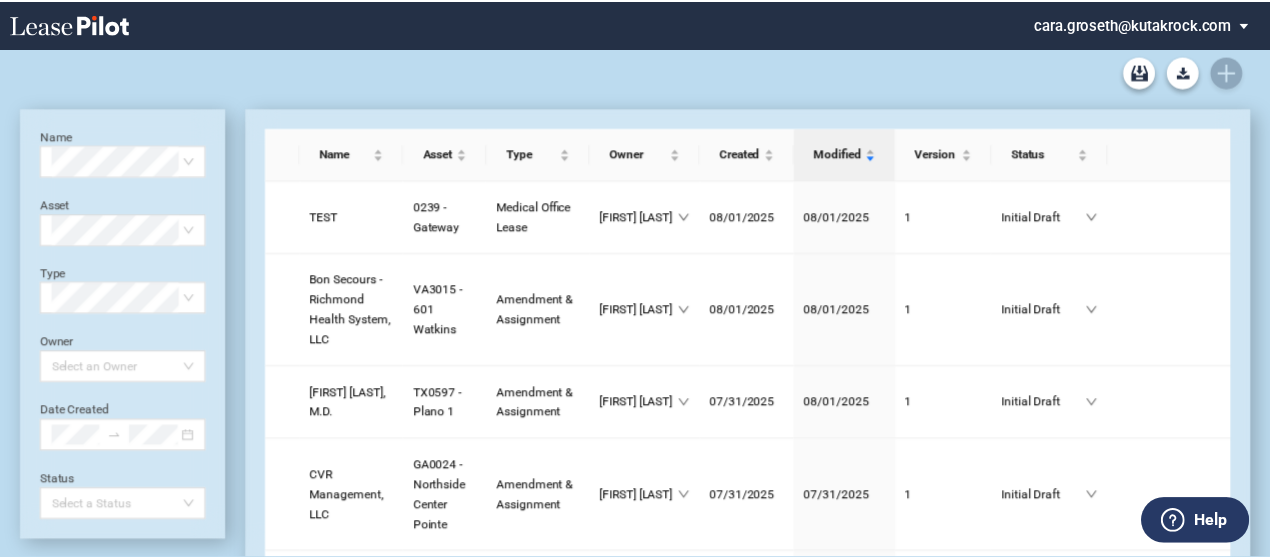 scroll, scrollTop: 0, scrollLeft: 0, axis: both 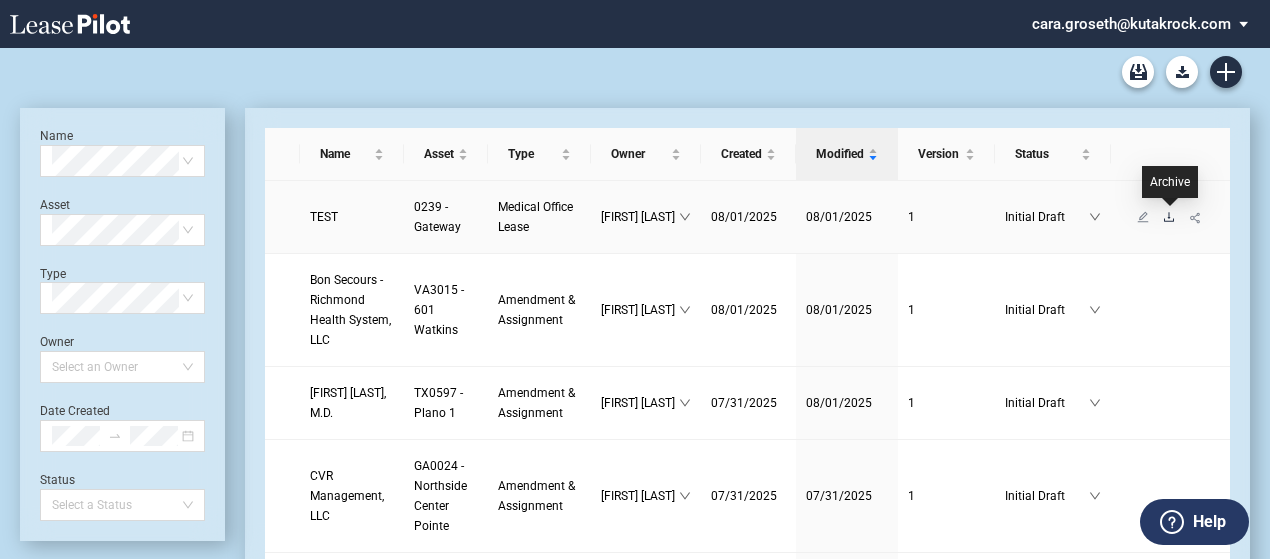 click 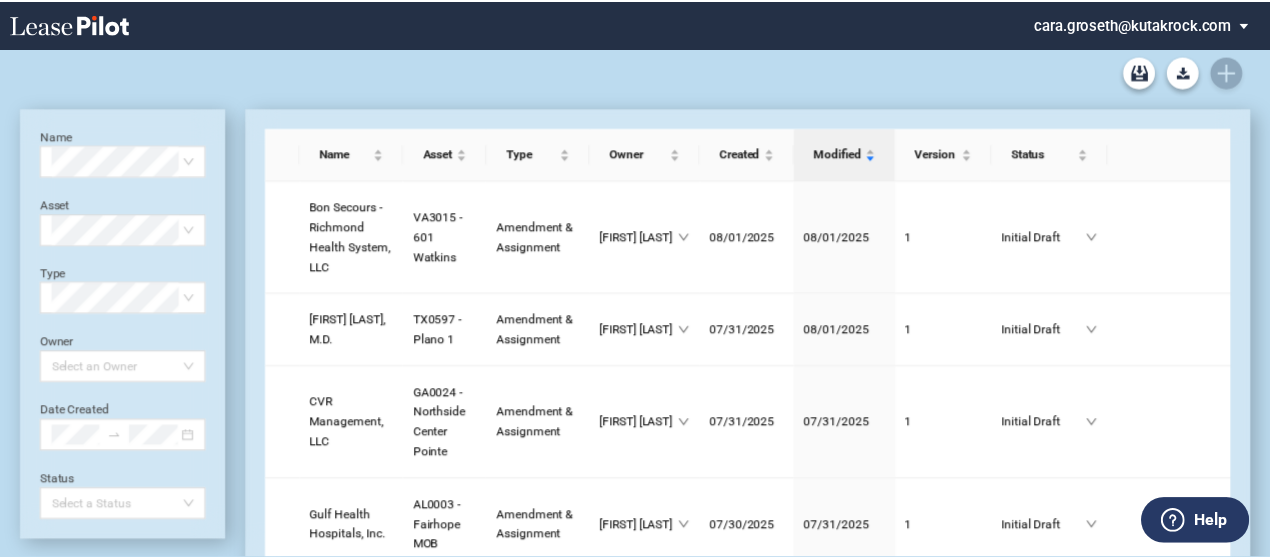 scroll, scrollTop: 0, scrollLeft: 0, axis: both 